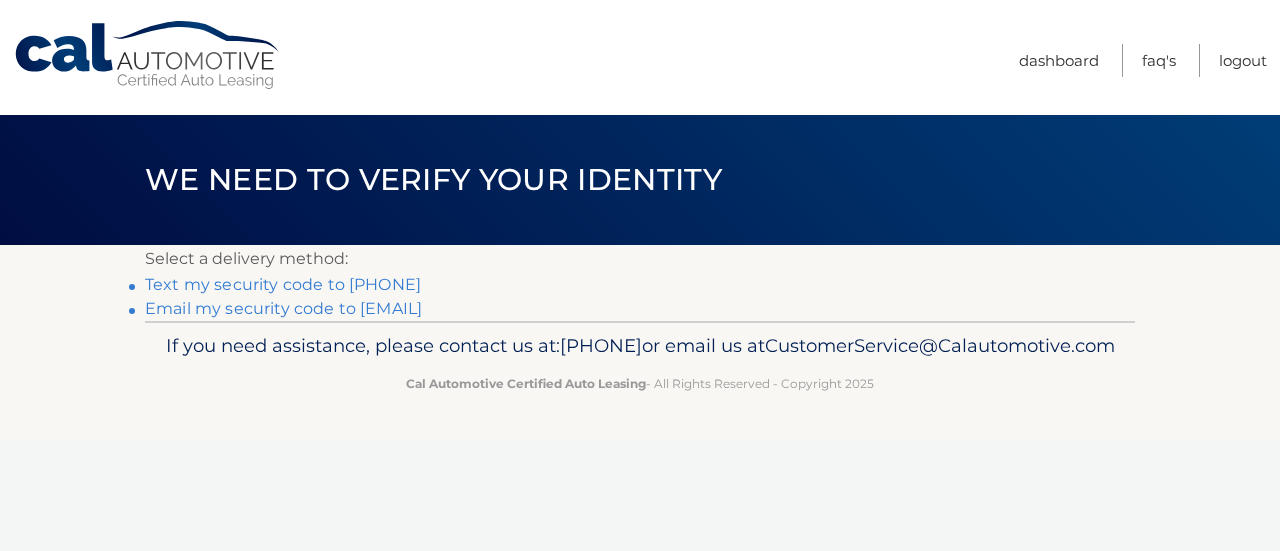 scroll, scrollTop: 0, scrollLeft: 0, axis: both 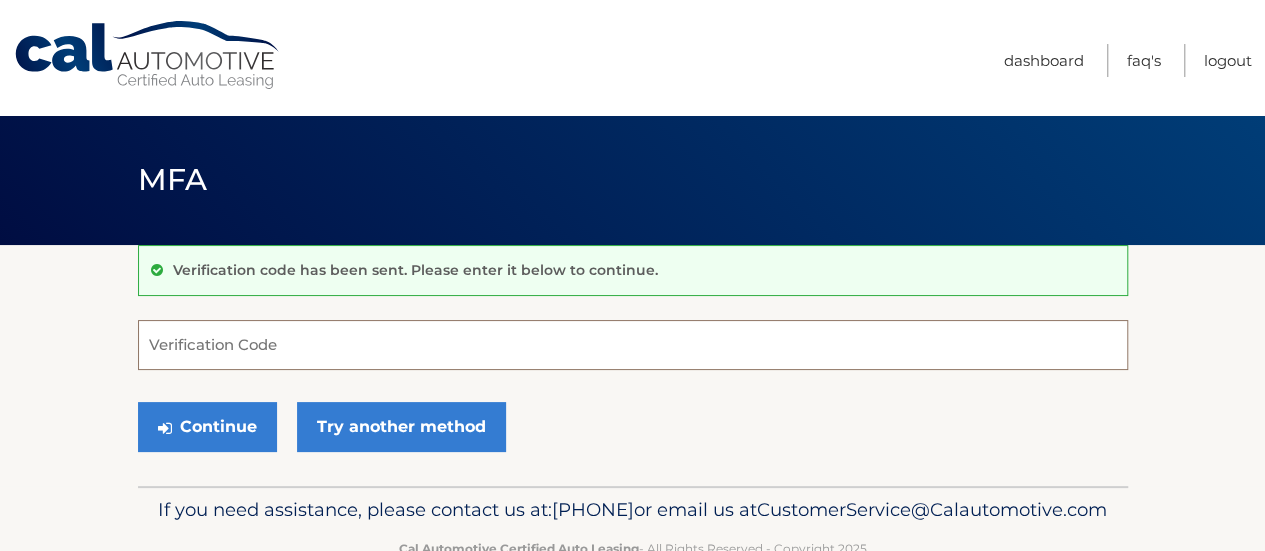 click on "Verification Code" at bounding box center [633, 345] 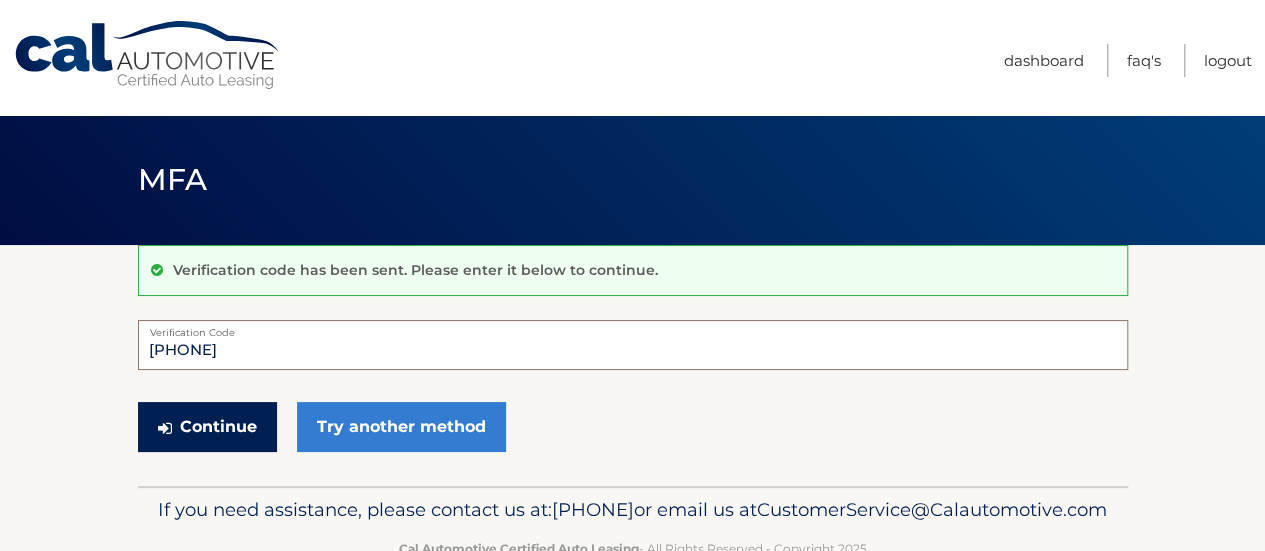 type on "310894" 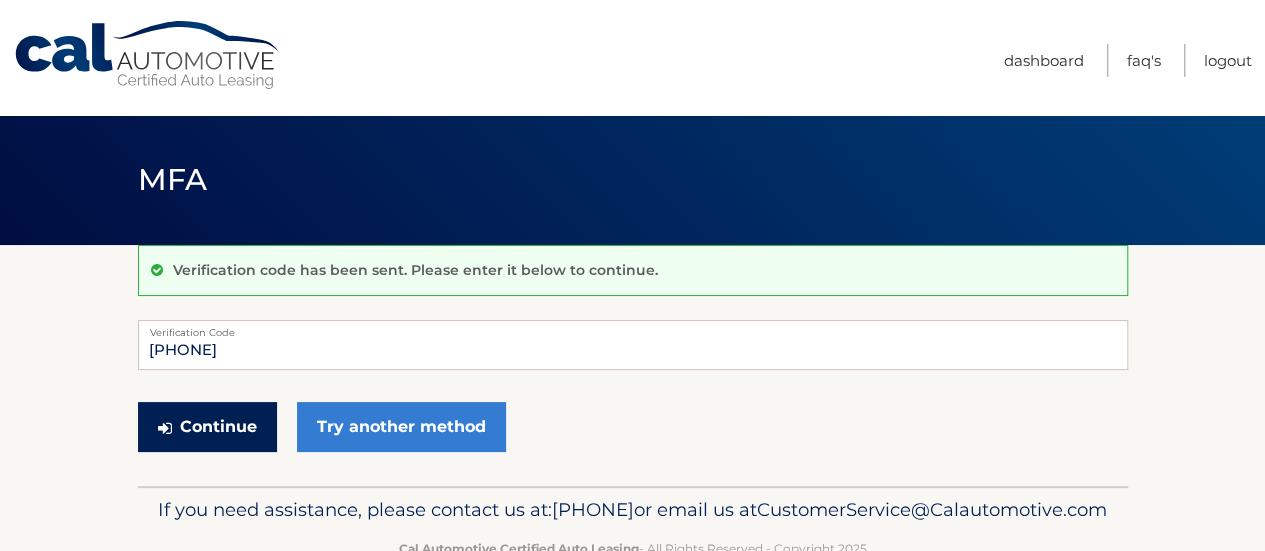 click on "Continue" at bounding box center (207, 427) 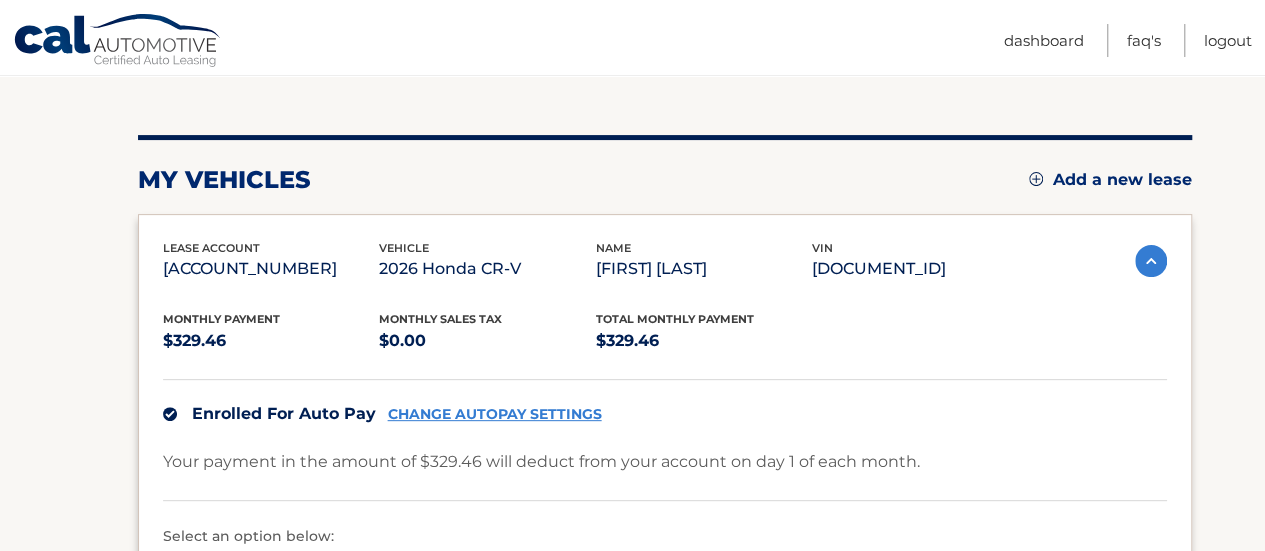 scroll, scrollTop: 500, scrollLeft: 0, axis: vertical 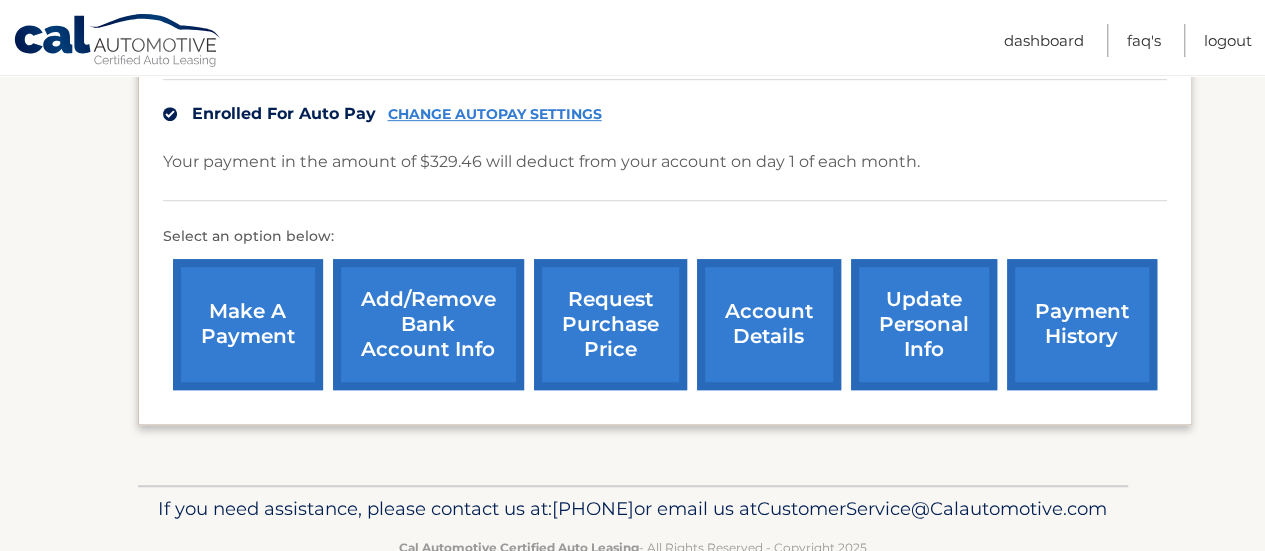 click on "payment history" at bounding box center [1082, 324] 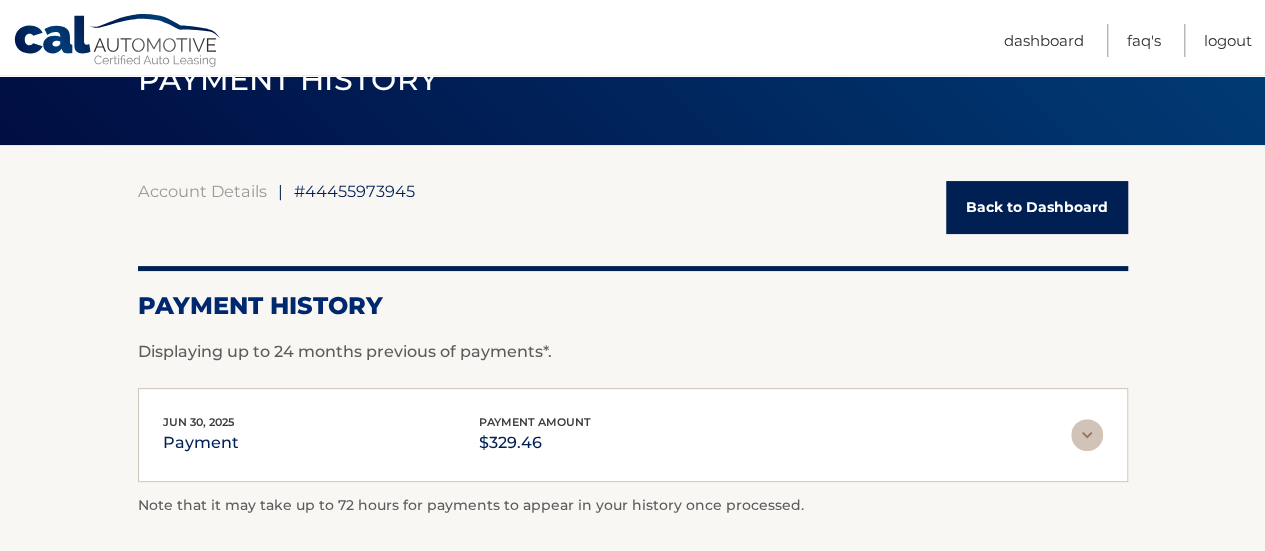 scroll, scrollTop: 0, scrollLeft: 0, axis: both 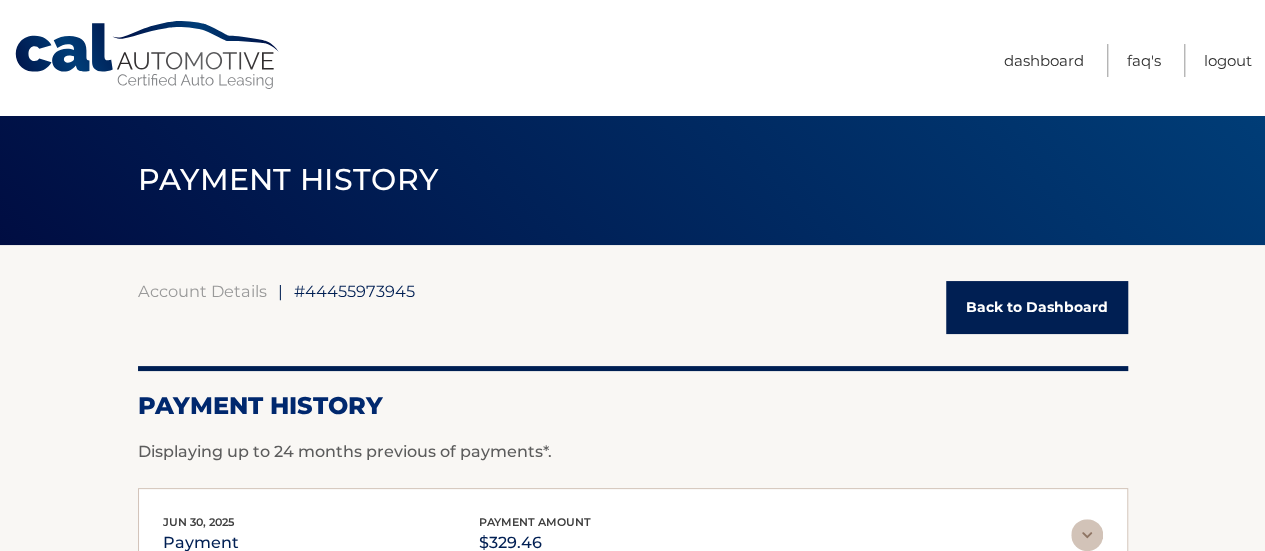 click on "Back to Dashboard" at bounding box center (1037, 307) 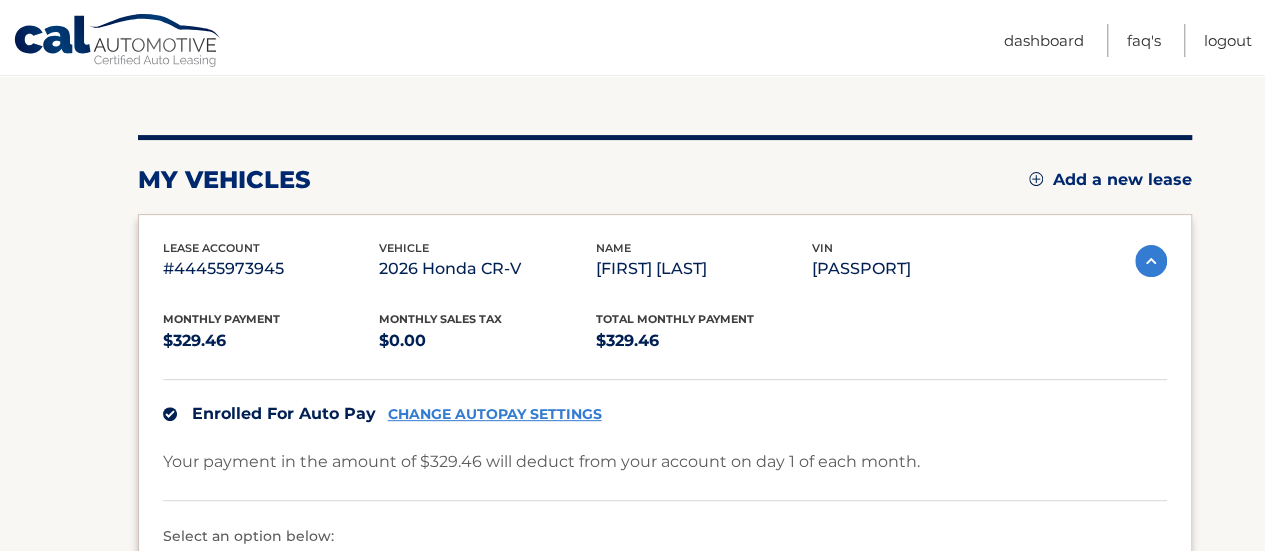 scroll, scrollTop: 400, scrollLeft: 0, axis: vertical 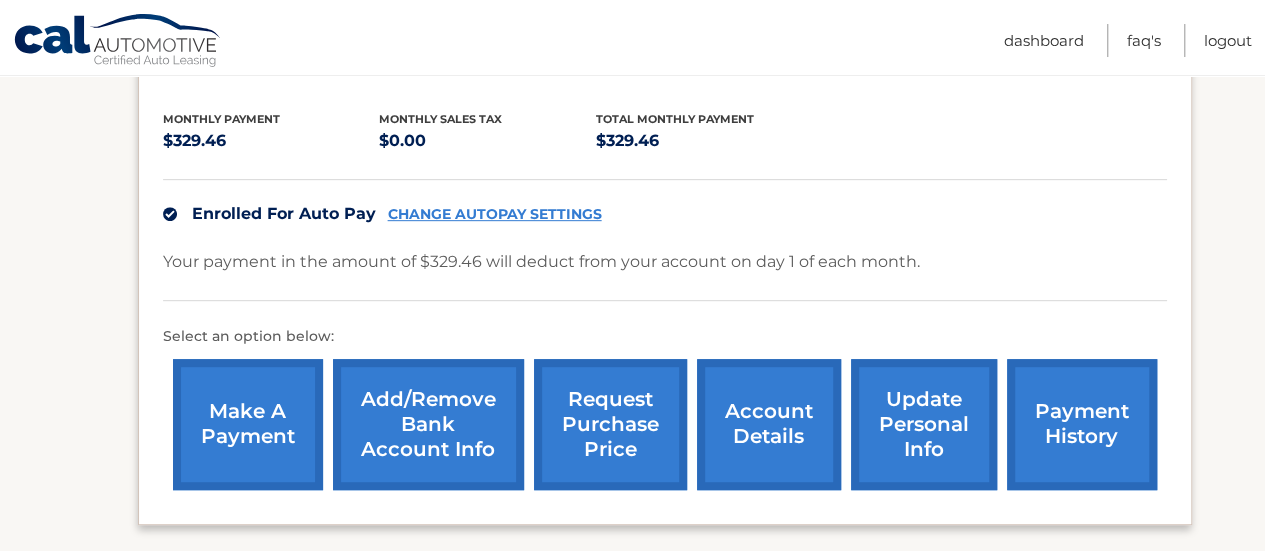 click on "account details" at bounding box center (769, 424) 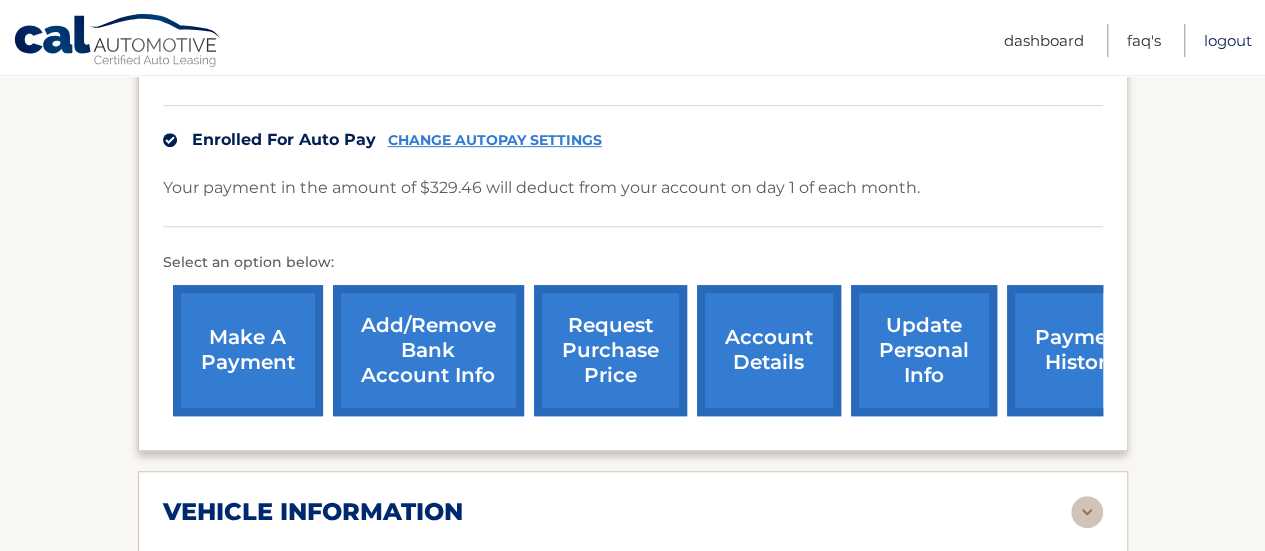 scroll, scrollTop: 400, scrollLeft: 0, axis: vertical 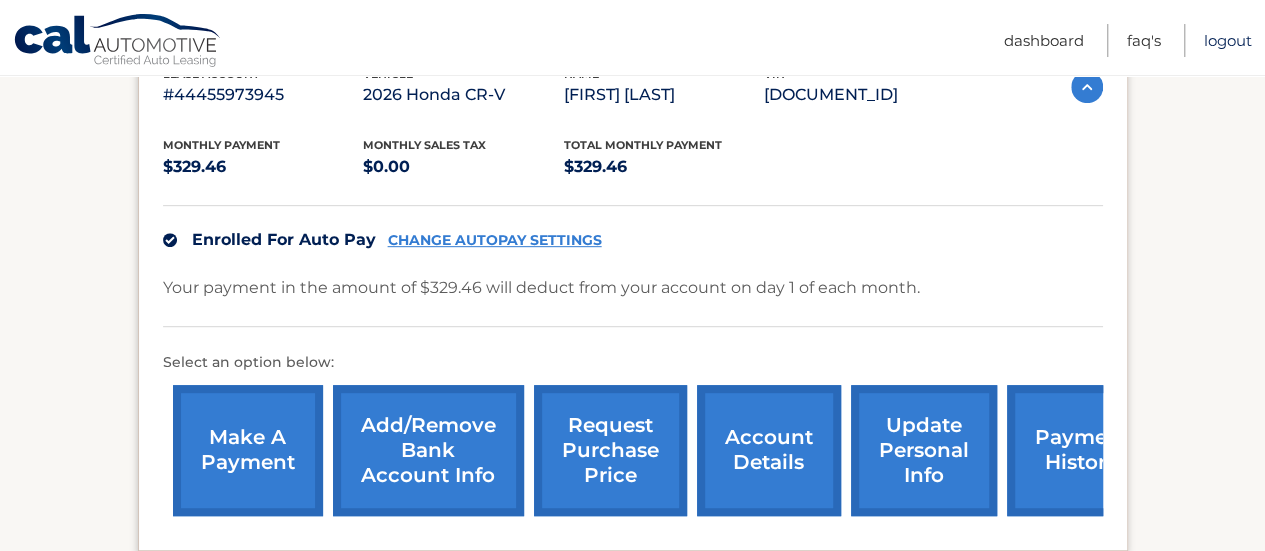 click on "Logout" at bounding box center (1228, 40) 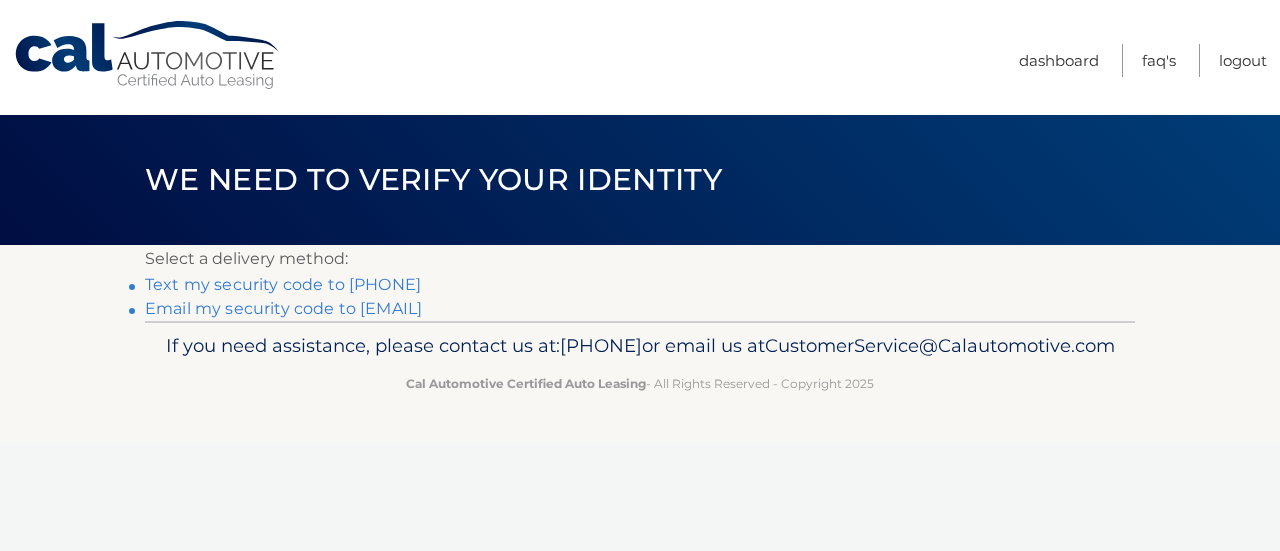 scroll, scrollTop: 0, scrollLeft: 0, axis: both 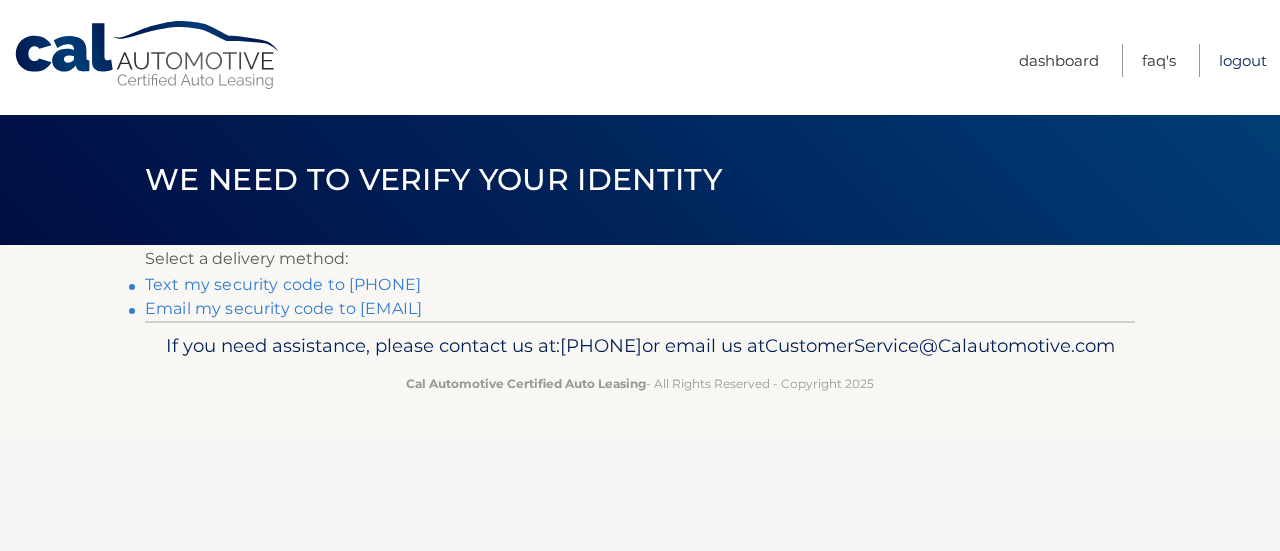 click on "Logout" at bounding box center (1243, 60) 